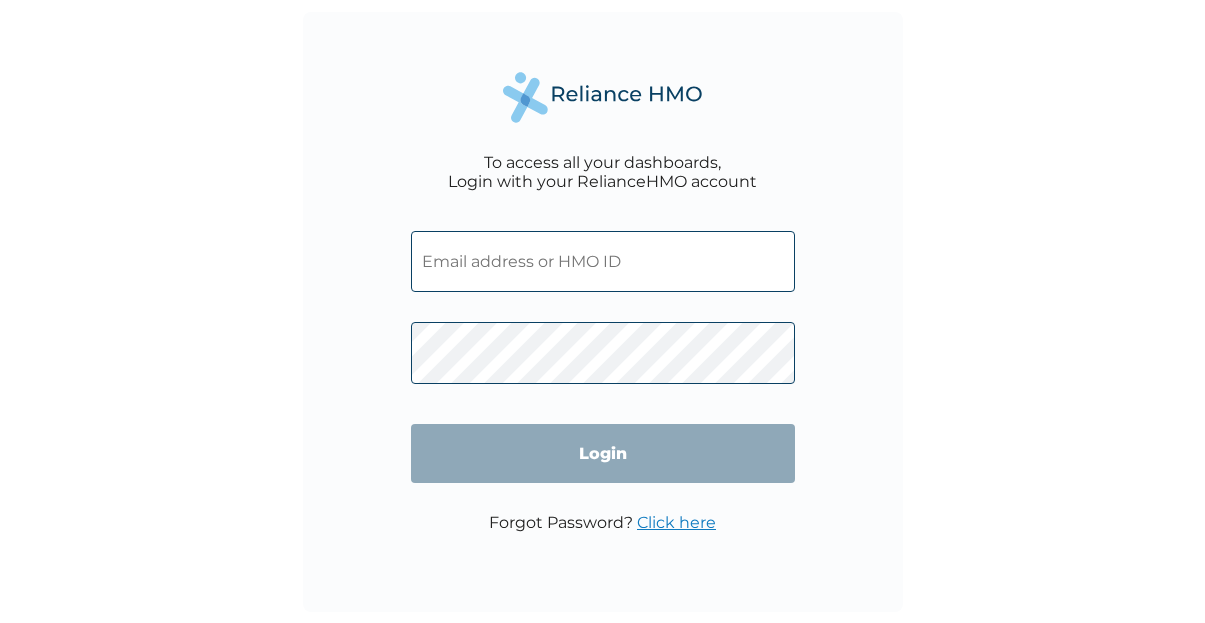 scroll, scrollTop: 0, scrollLeft: 0, axis: both 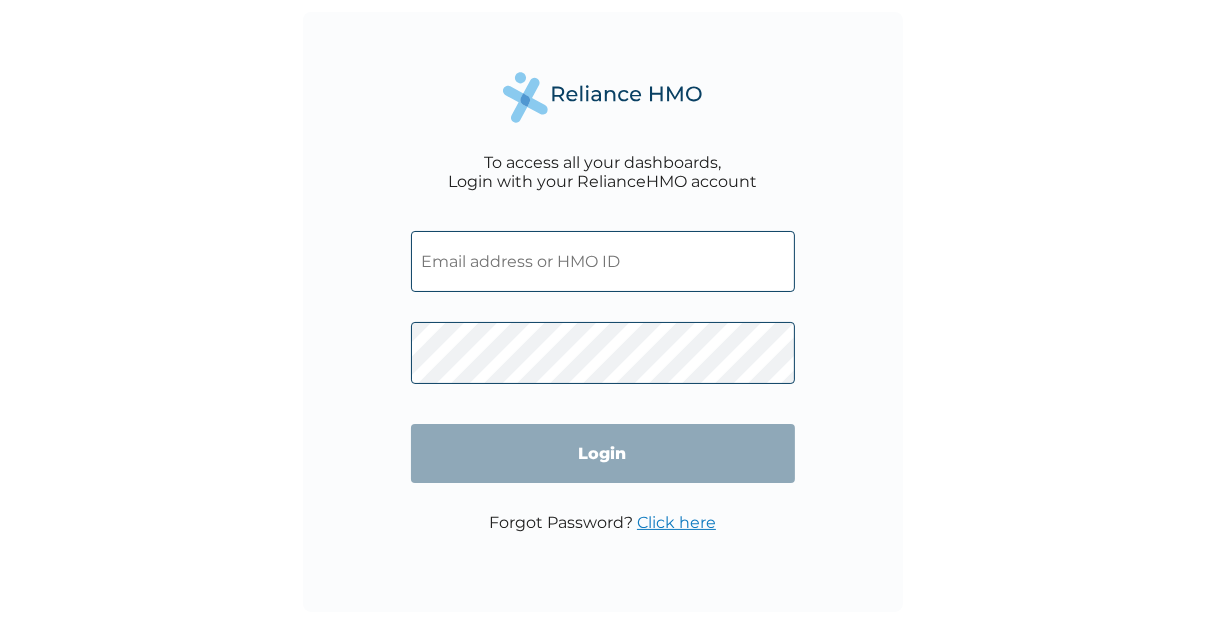 click at bounding box center [603, 261] 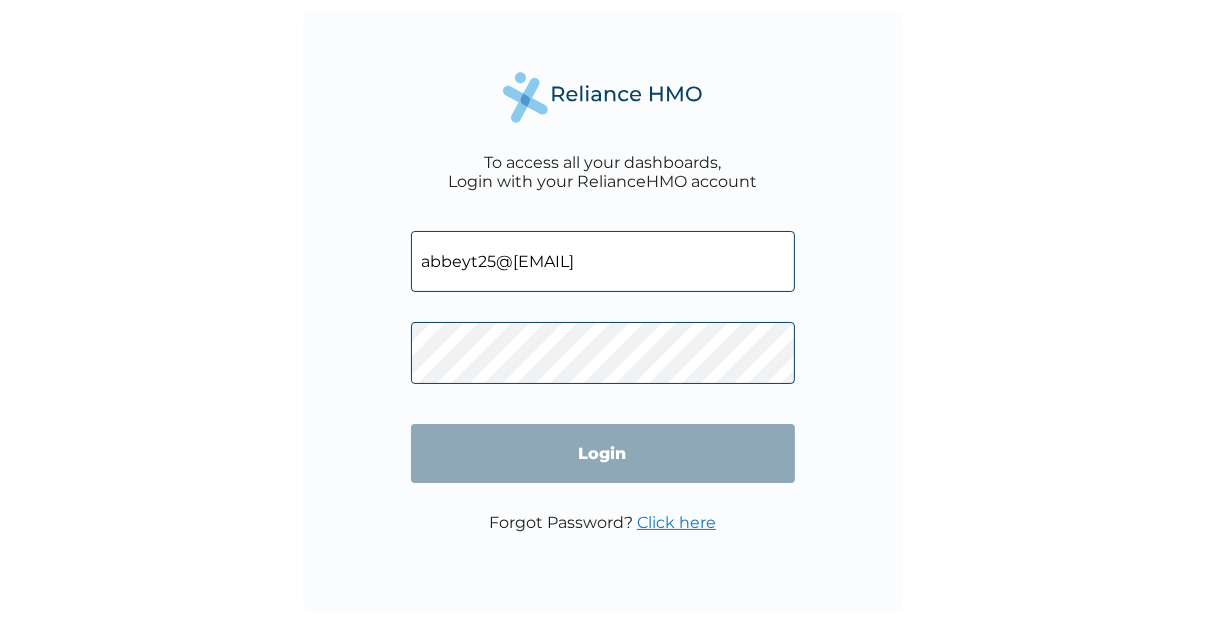 click on "Login" at bounding box center (603, 453) 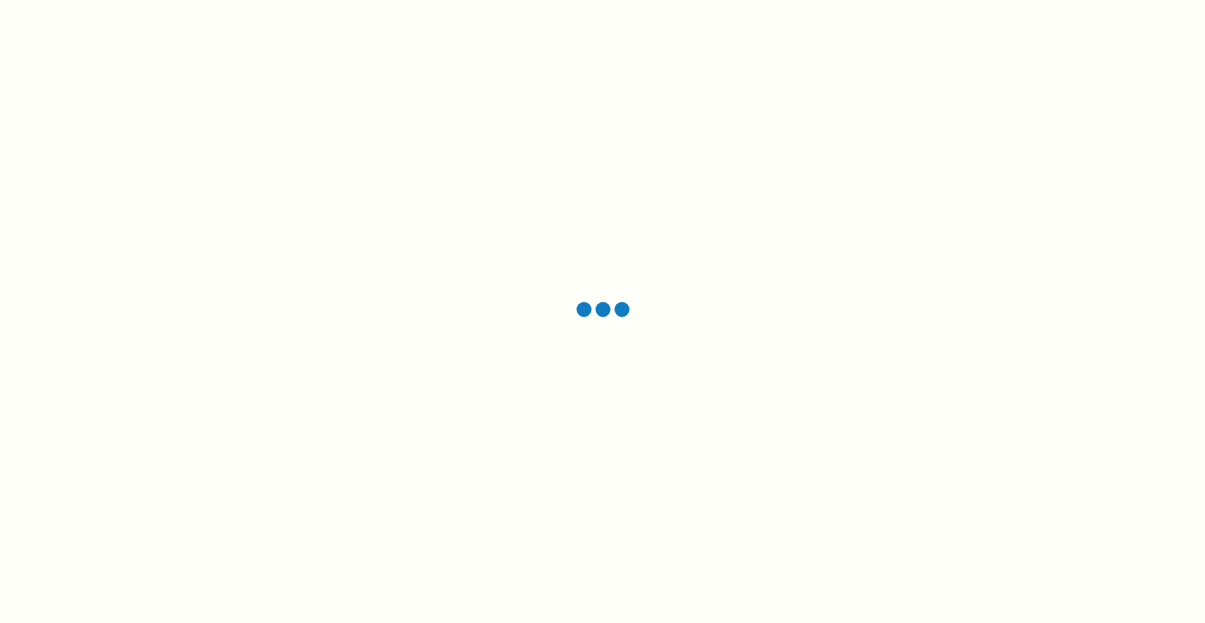 scroll, scrollTop: 0, scrollLeft: 0, axis: both 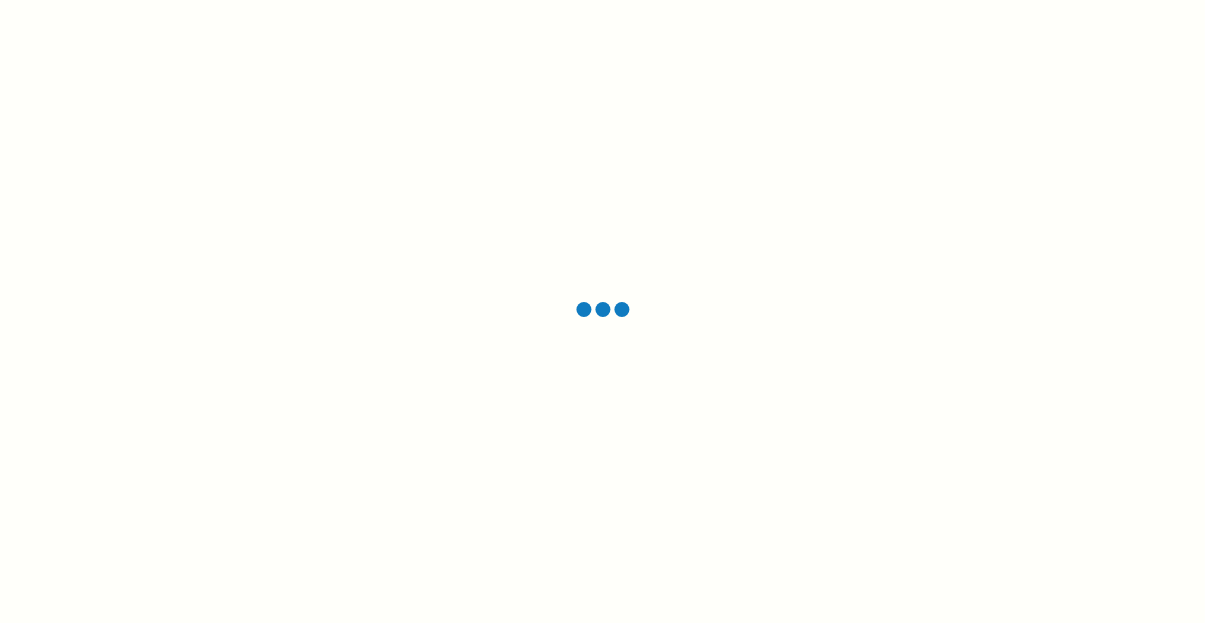 click at bounding box center [602, 311] 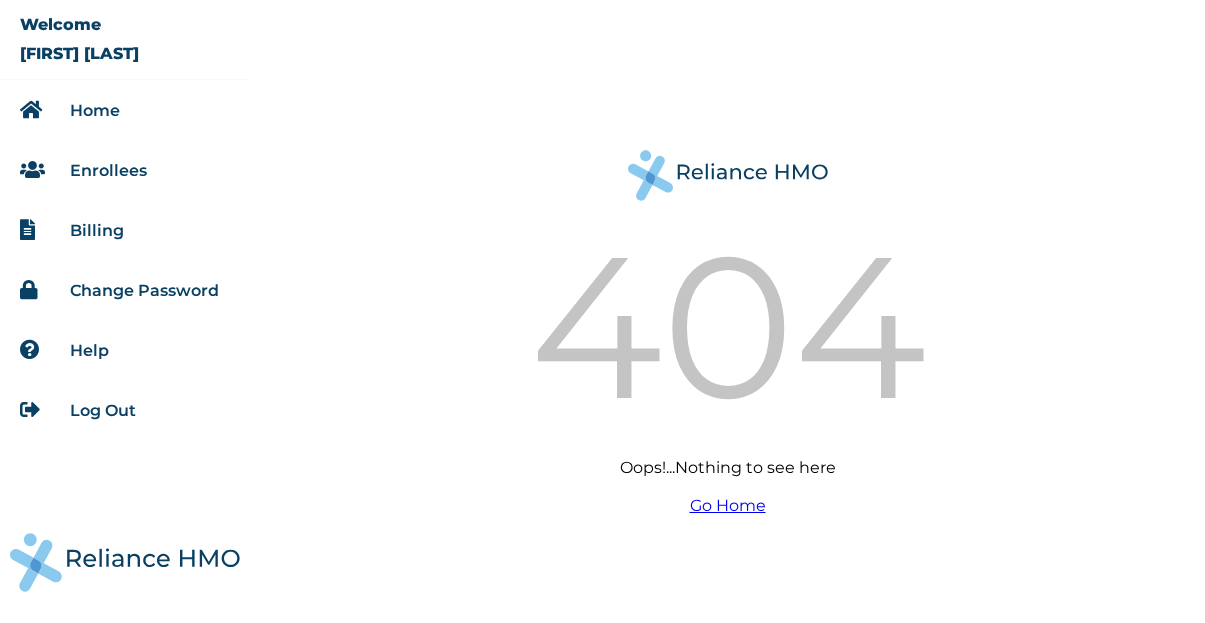 scroll, scrollTop: 0, scrollLeft: 0, axis: both 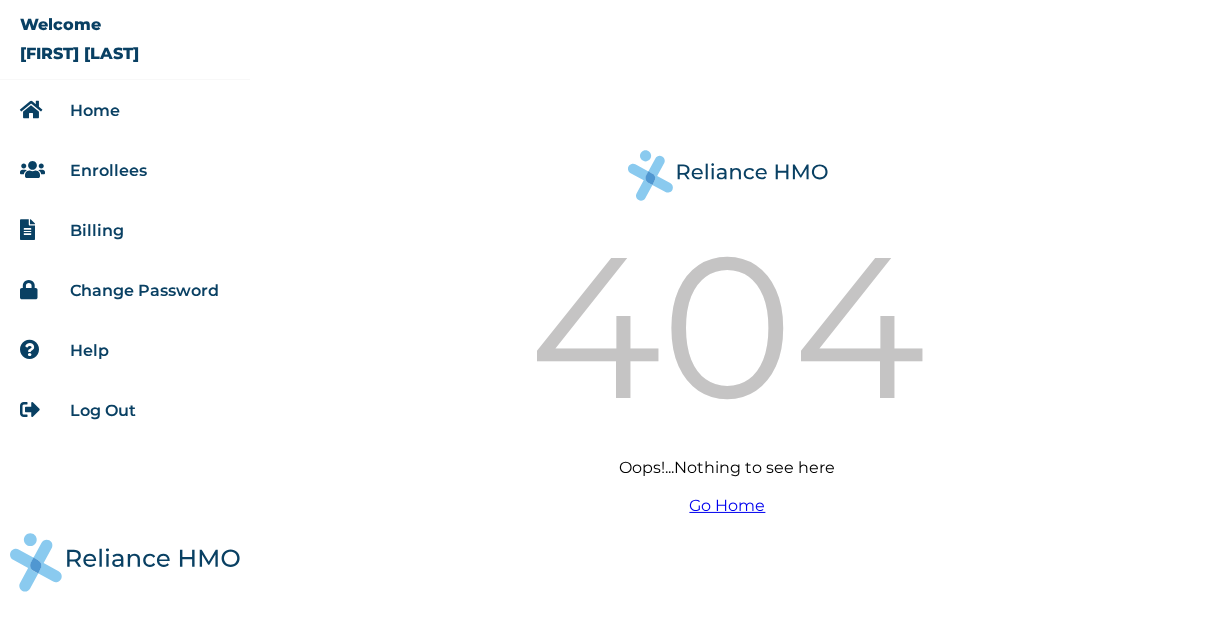 click on "Enrollees" at bounding box center [125, 170] 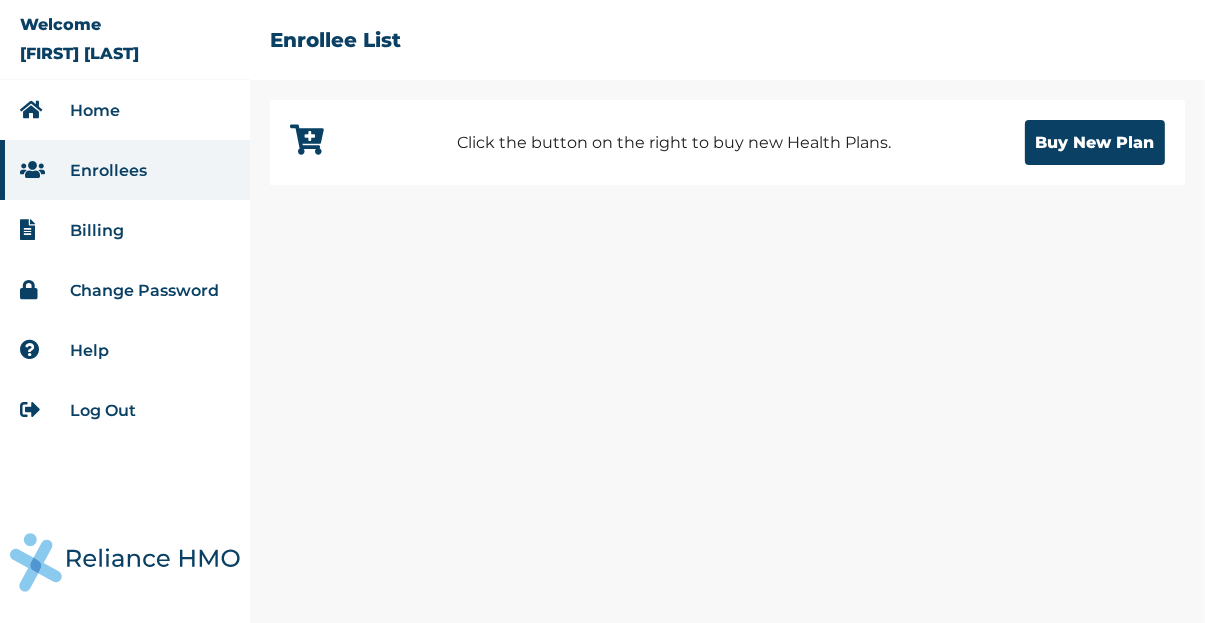 click on "Home" at bounding box center (125, 110) 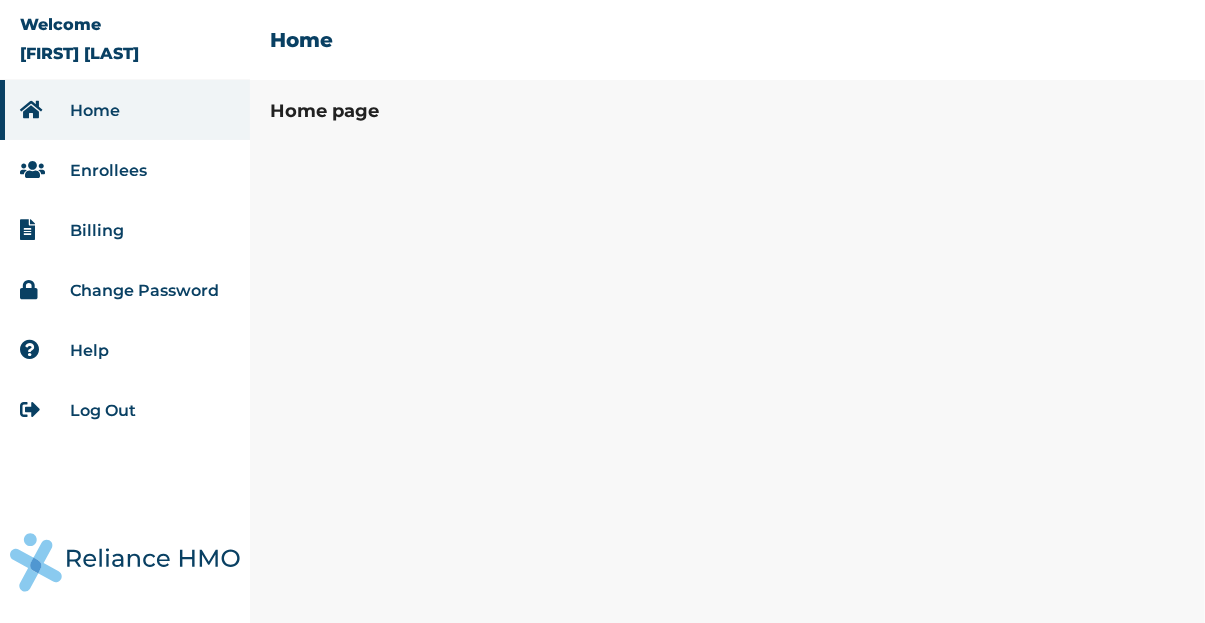 click on "Log Out" at bounding box center [103, 410] 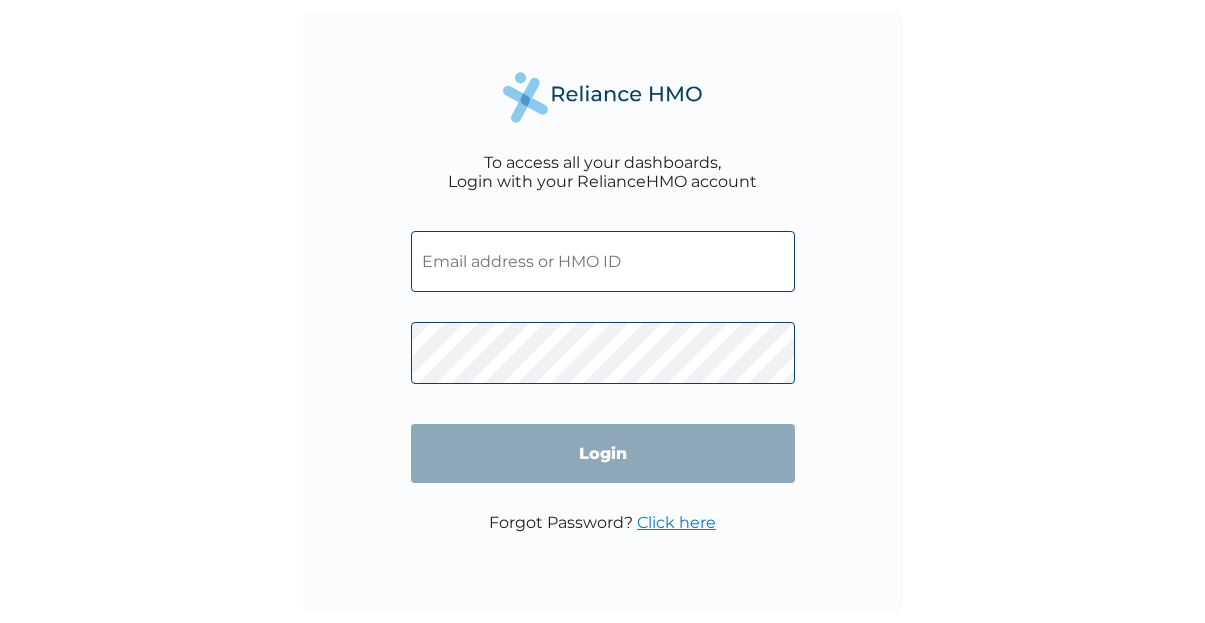scroll, scrollTop: 0, scrollLeft: 0, axis: both 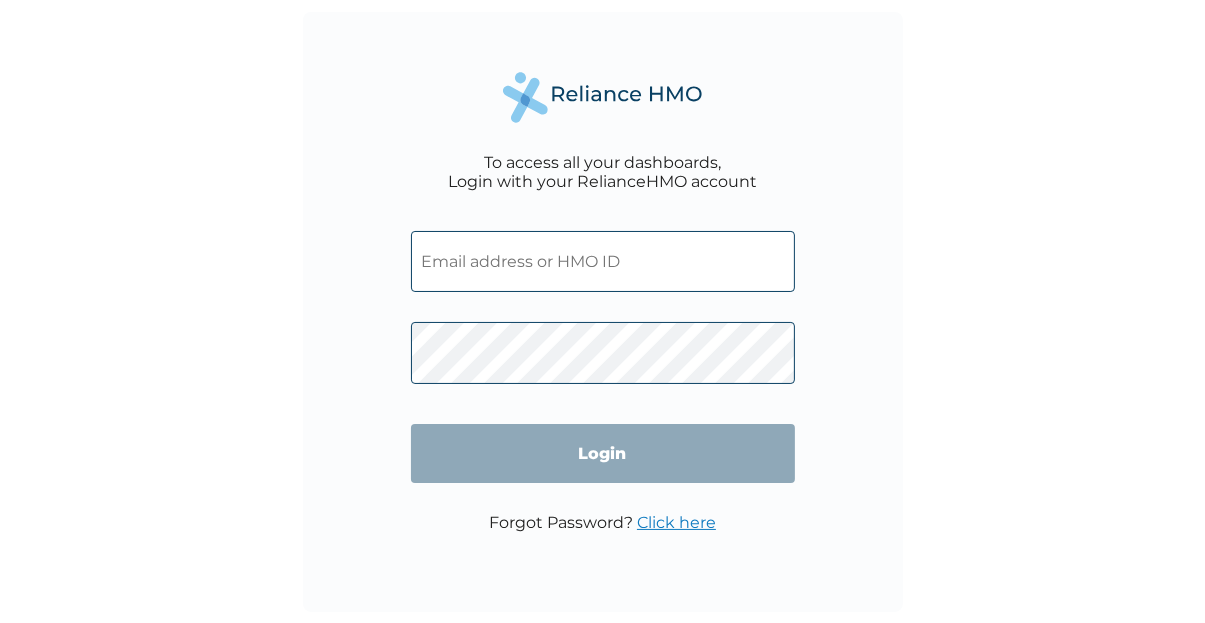 click at bounding box center [603, 261] 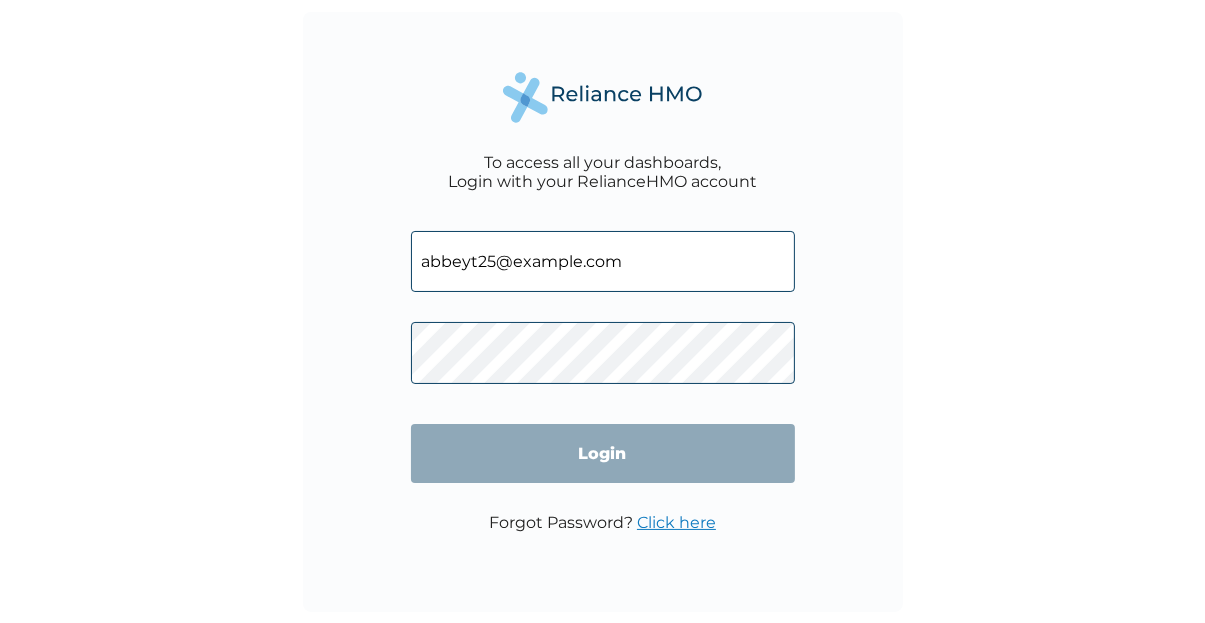 click on "Login" at bounding box center (603, 453) 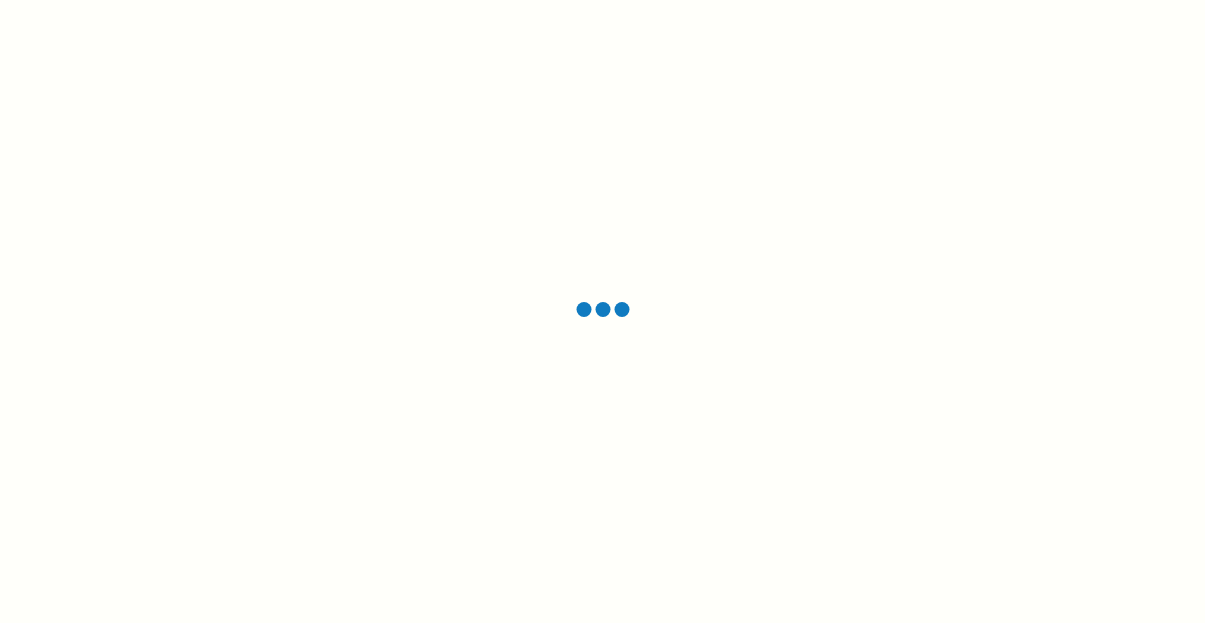 scroll, scrollTop: 0, scrollLeft: 0, axis: both 